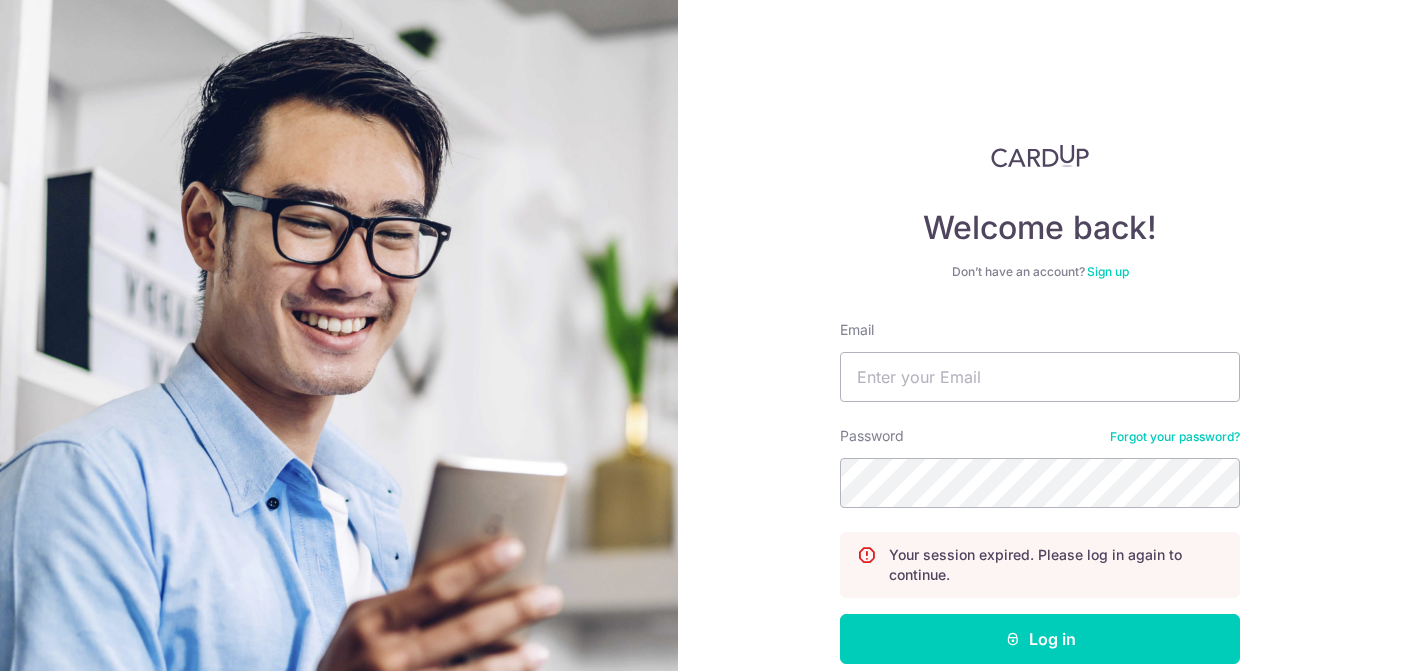 scroll, scrollTop: 0, scrollLeft: 0, axis: both 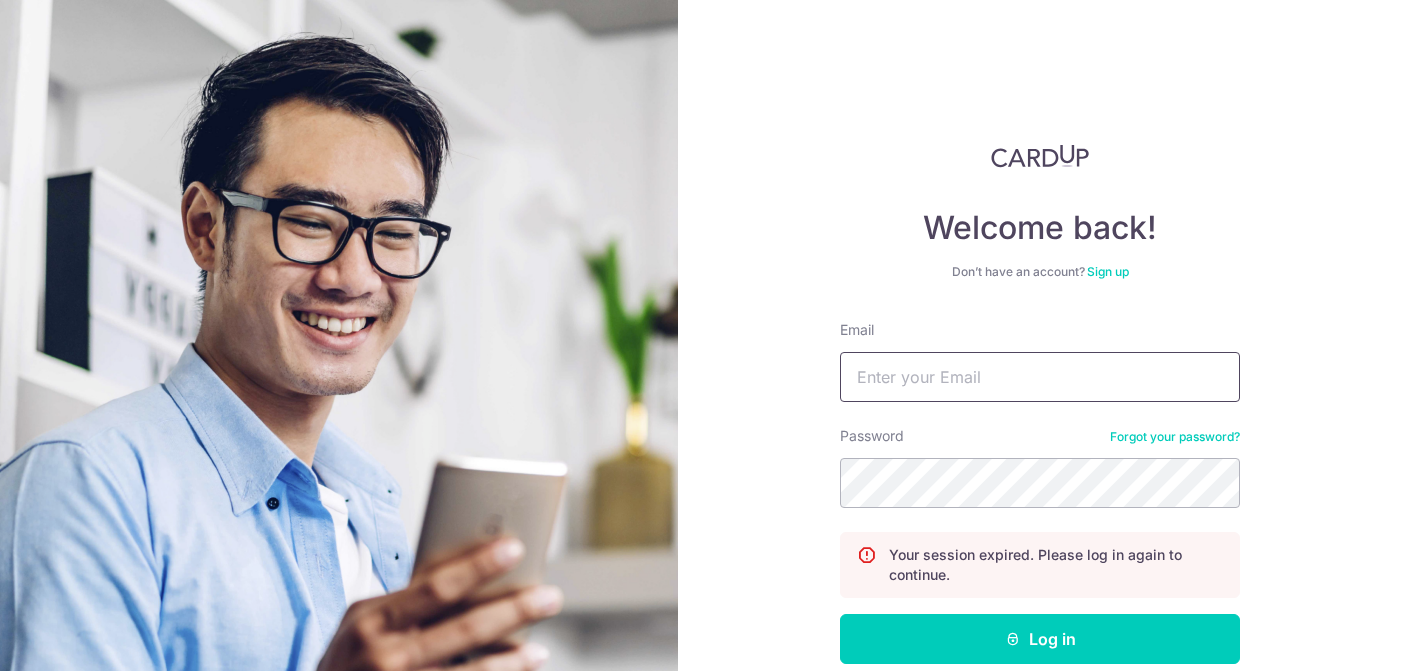 click on "Email" at bounding box center (1040, 377) 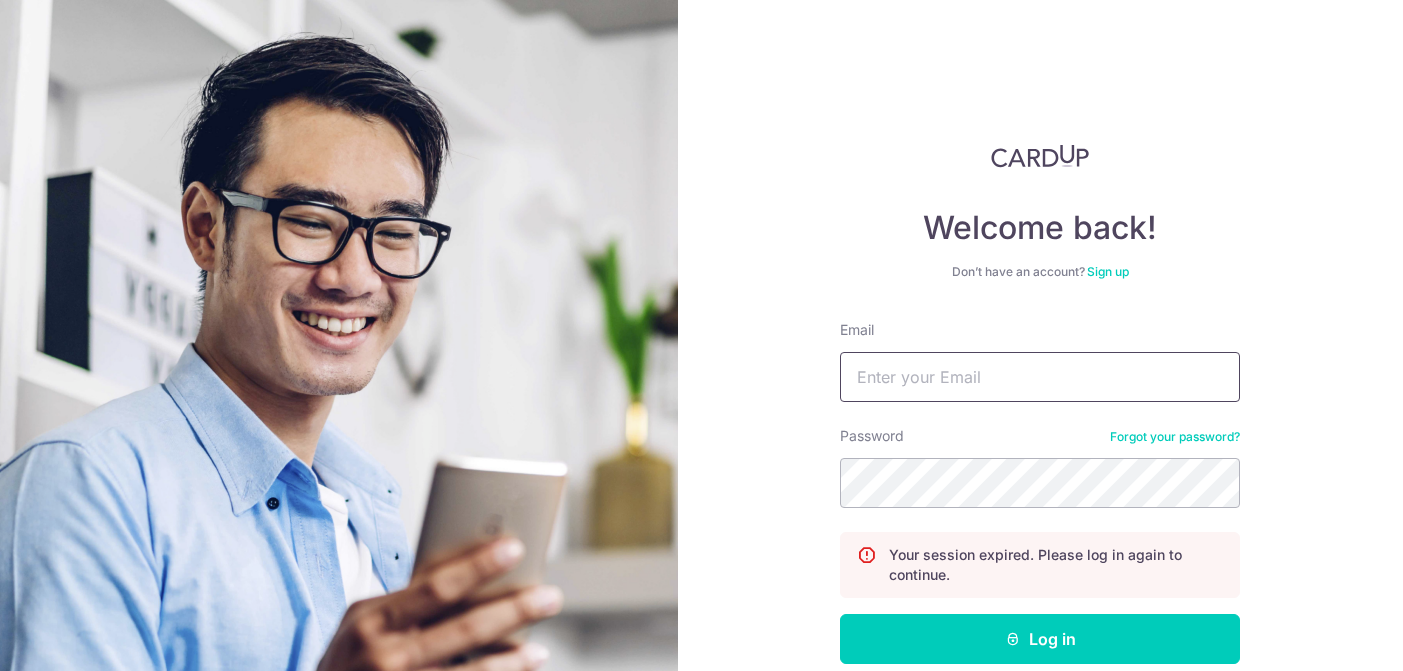 type on "[USERNAME]@example.com" 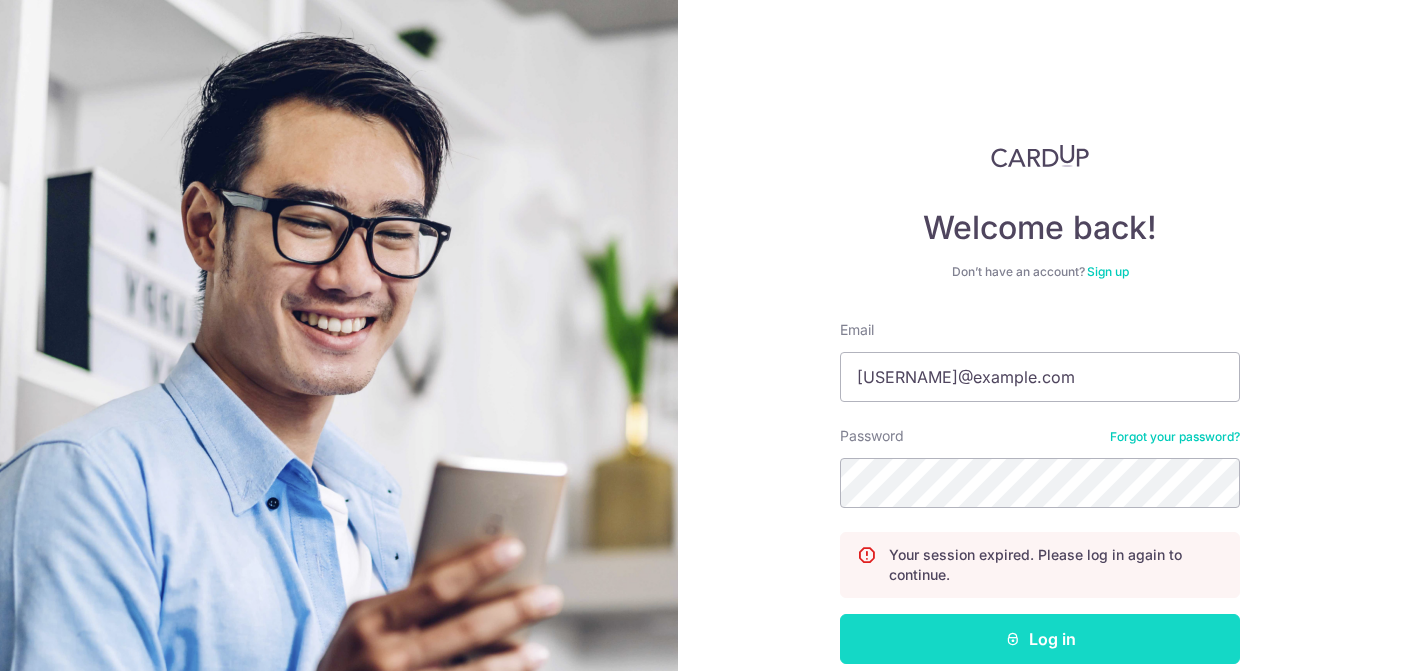 click on "Log in" at bounding box center [1040, 639] 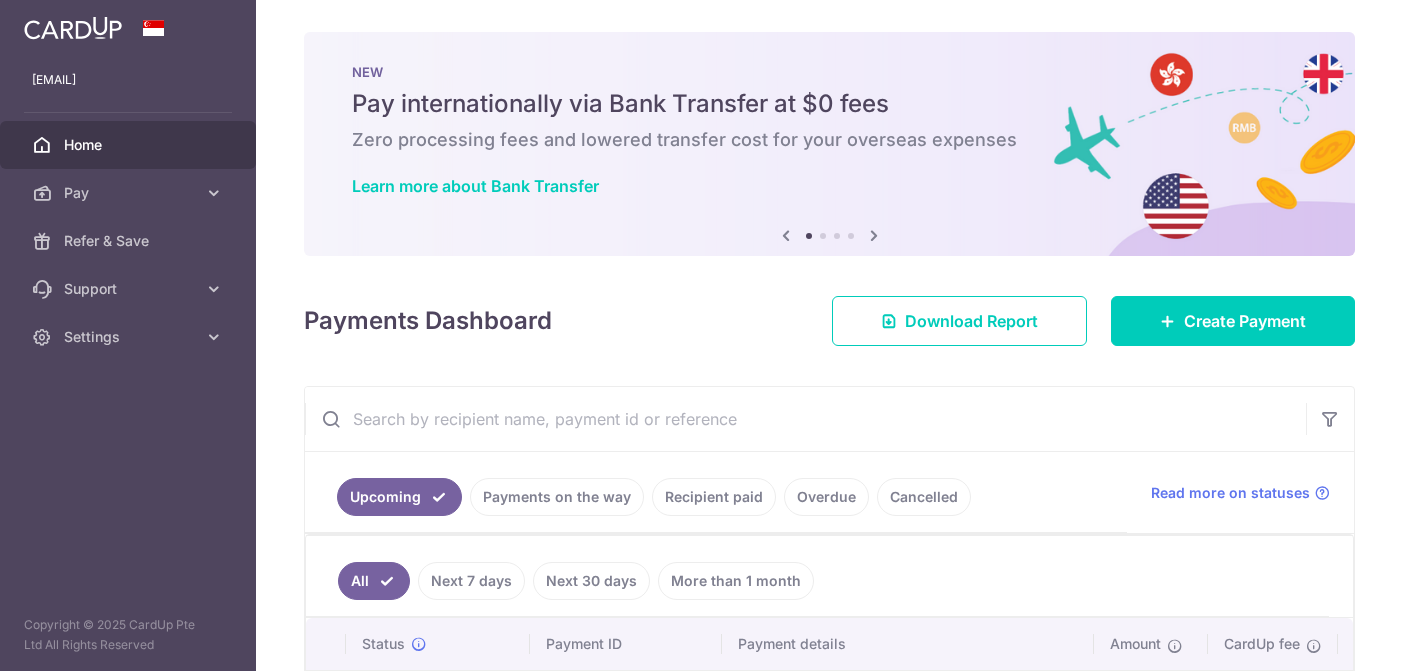 scroll, scrollTop: 0, scrollLeft: 0, axis: both 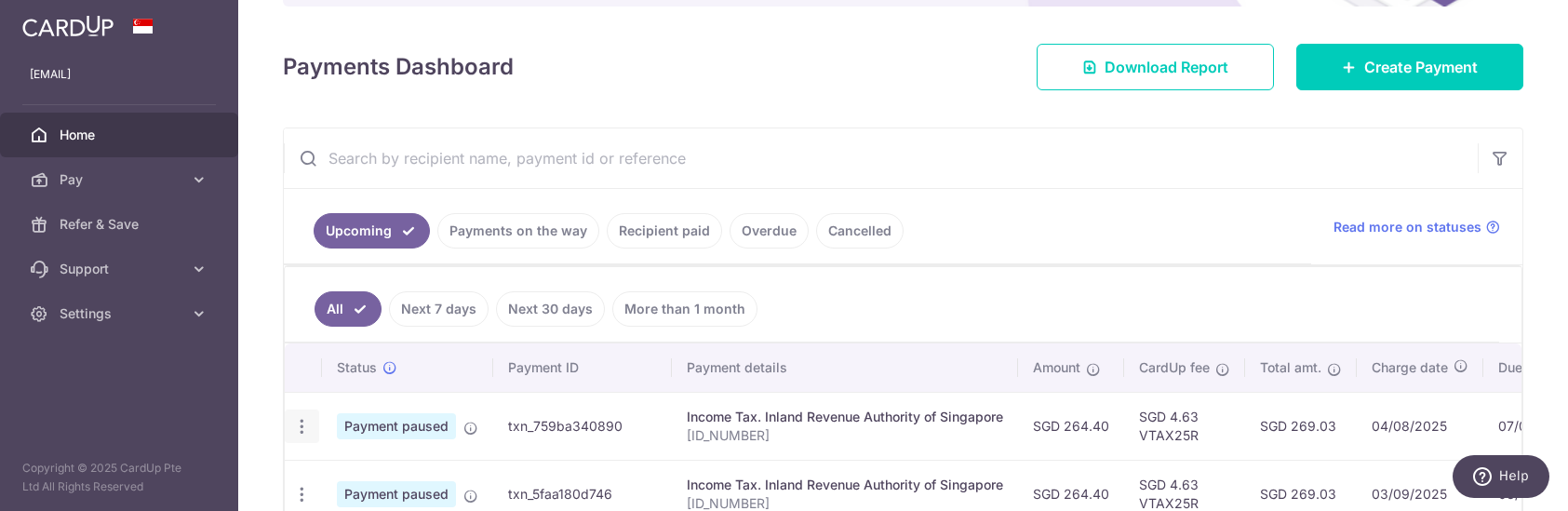 click at bounding box center (302, 426) 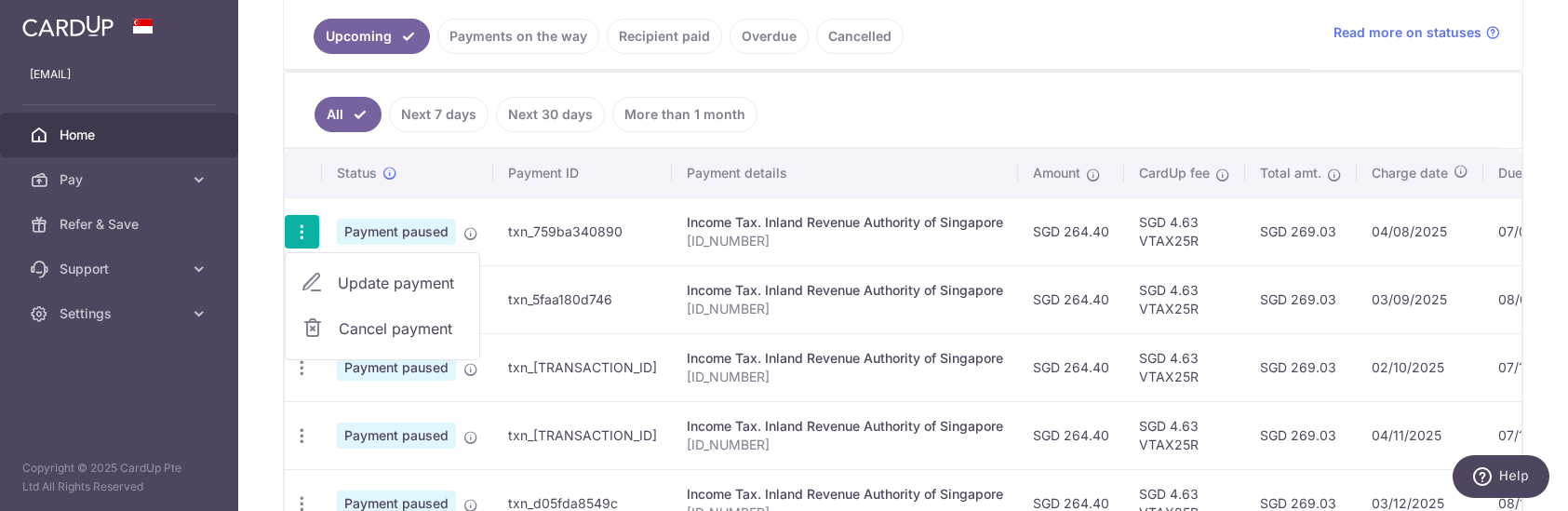 scroll, scrollTop: 496, scrollLeft: 0, axis: vertical 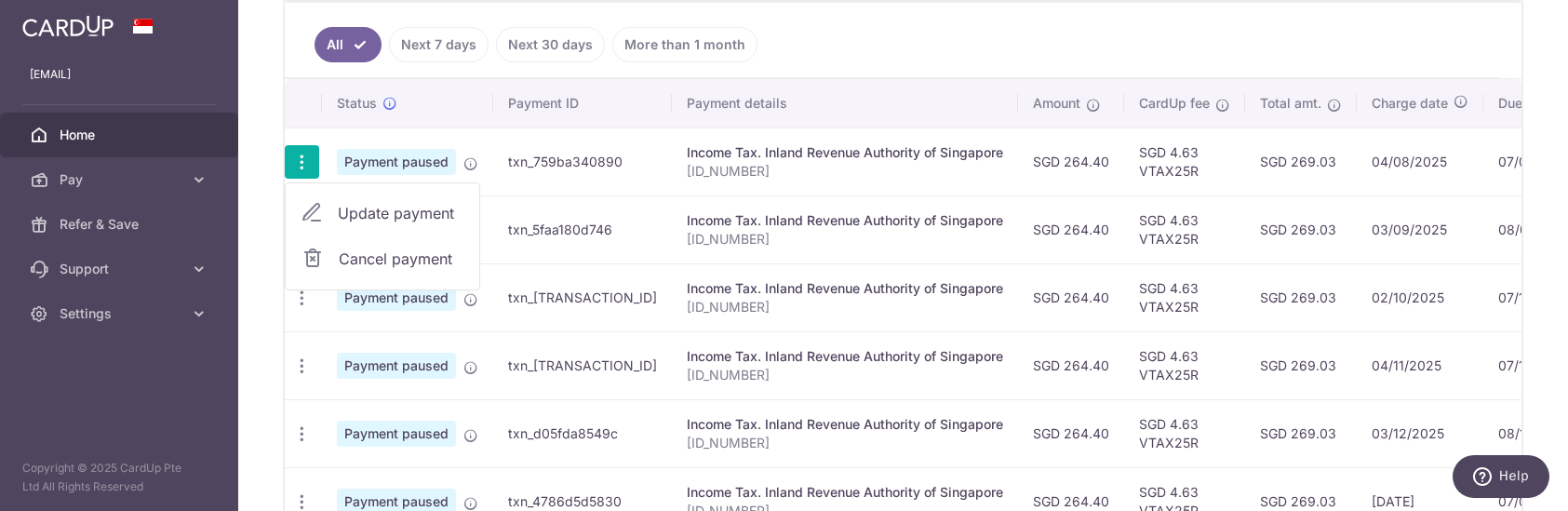 click on "Payment details" at bounding box center [845, 103] 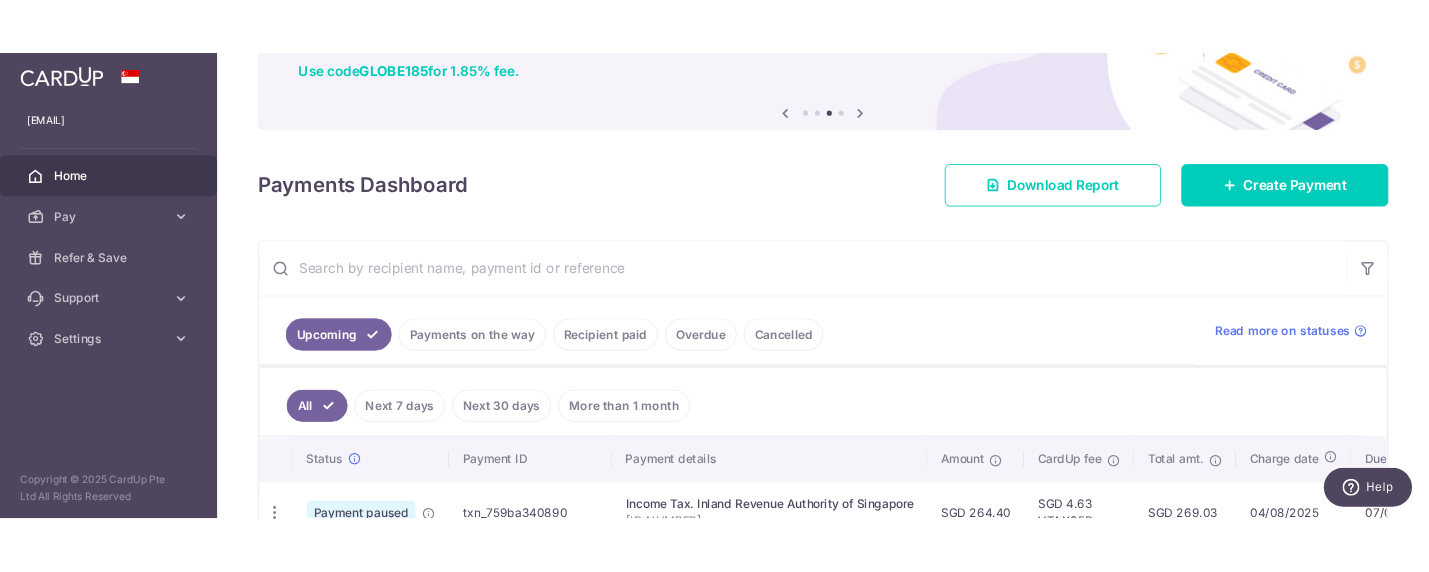 scroll, scrollTop: 0, scrollLeft: 0, axis: both 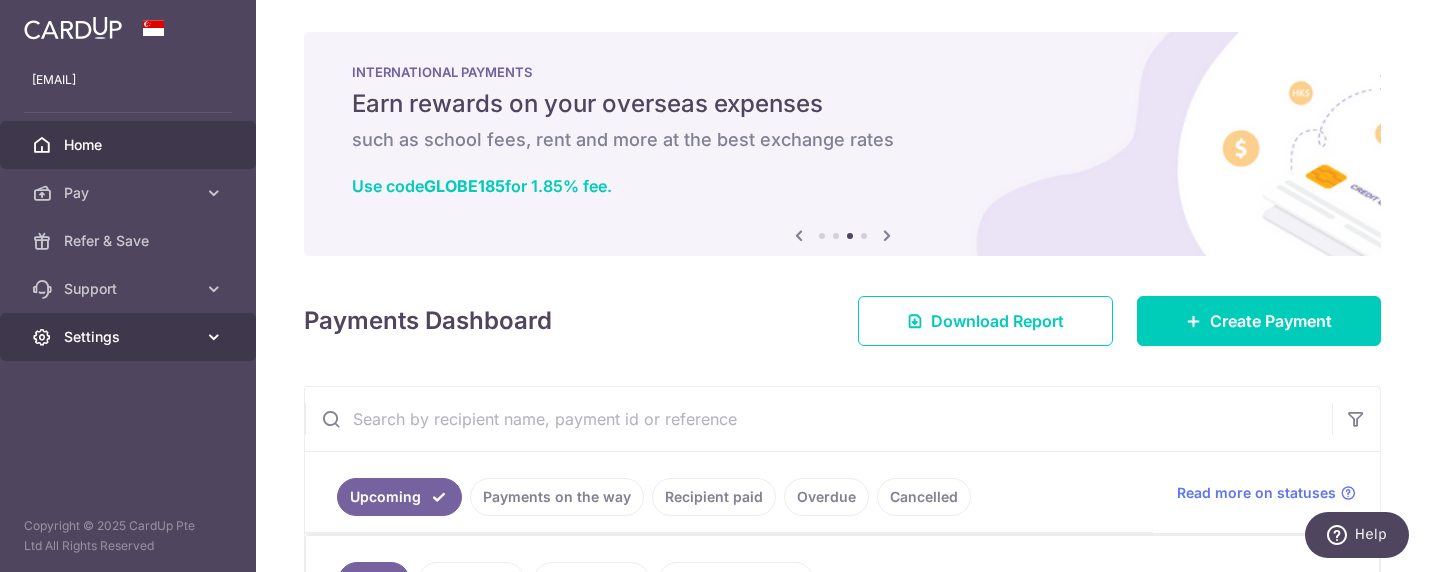 click on "Settings" at bounding box center (128, 337) 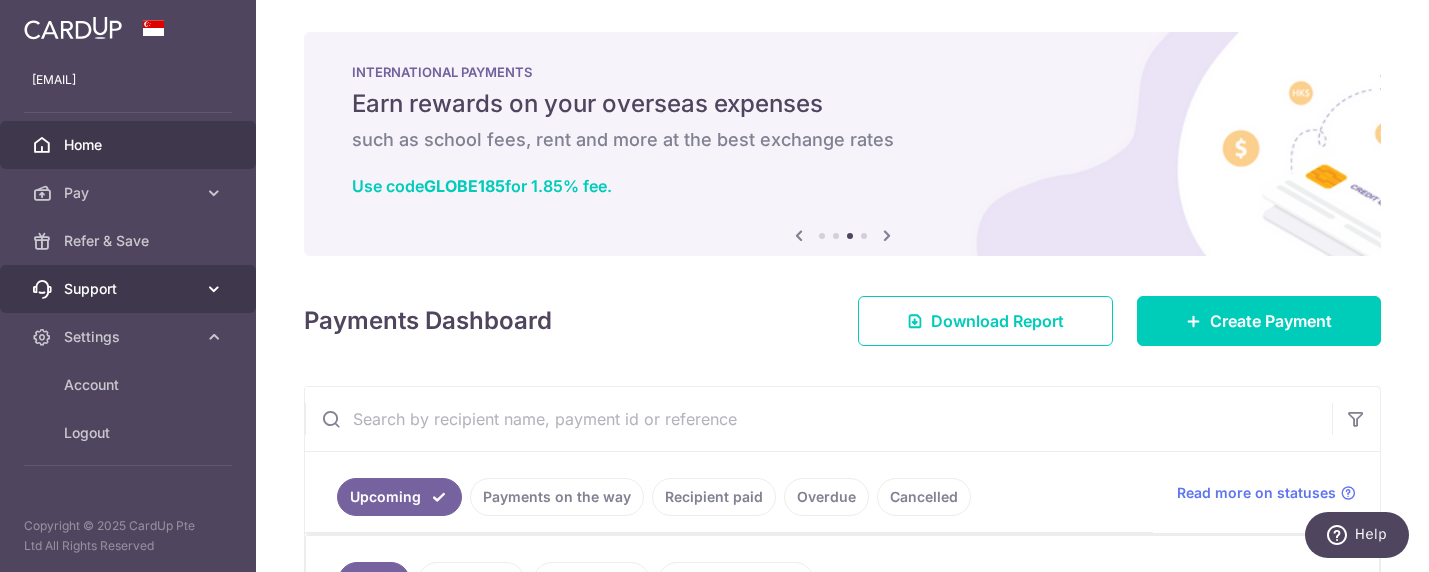 click at bounding box center [214, 289] 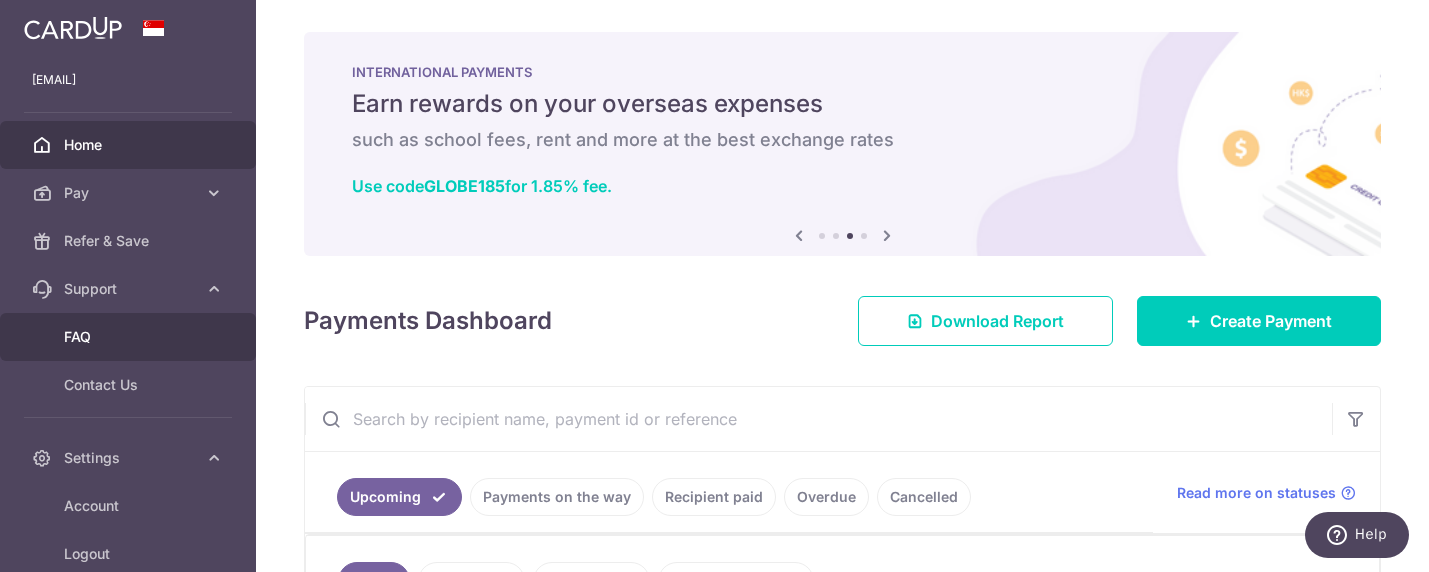 click on "FAQ" at bounding box center (130, 337) 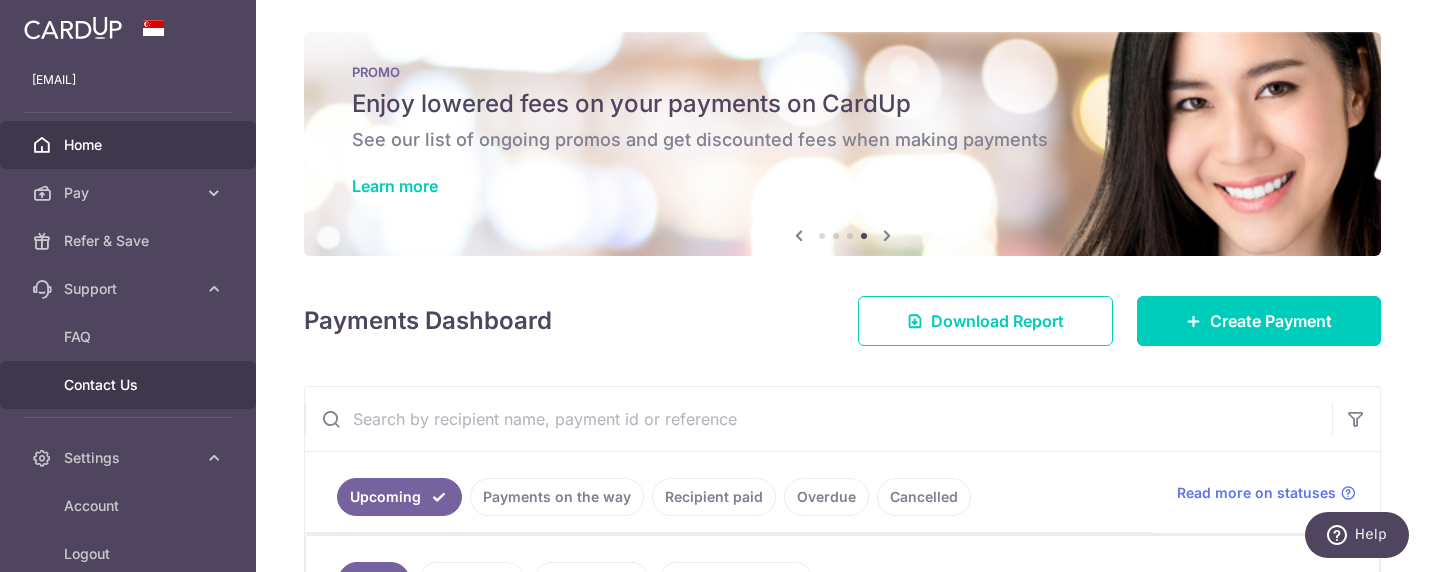 click on "Contact Us" at bounding box center [130, 385] 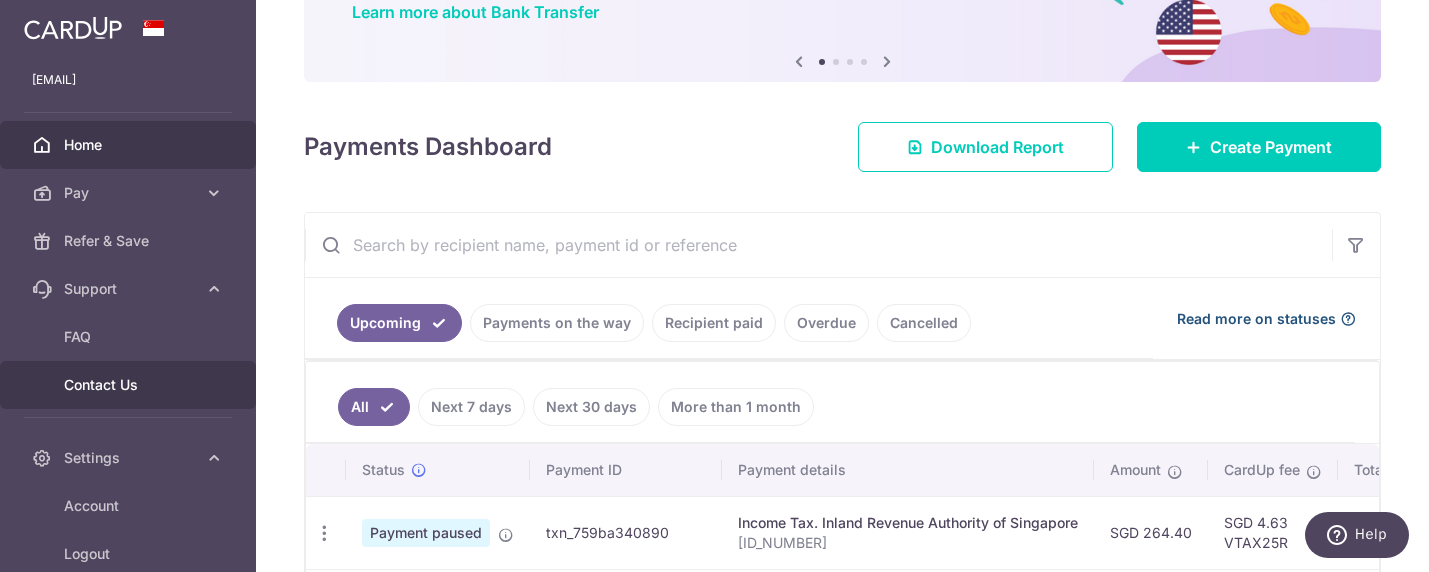 scroll, scrollTop: 175, scrollLeft: 0, axis: vertical 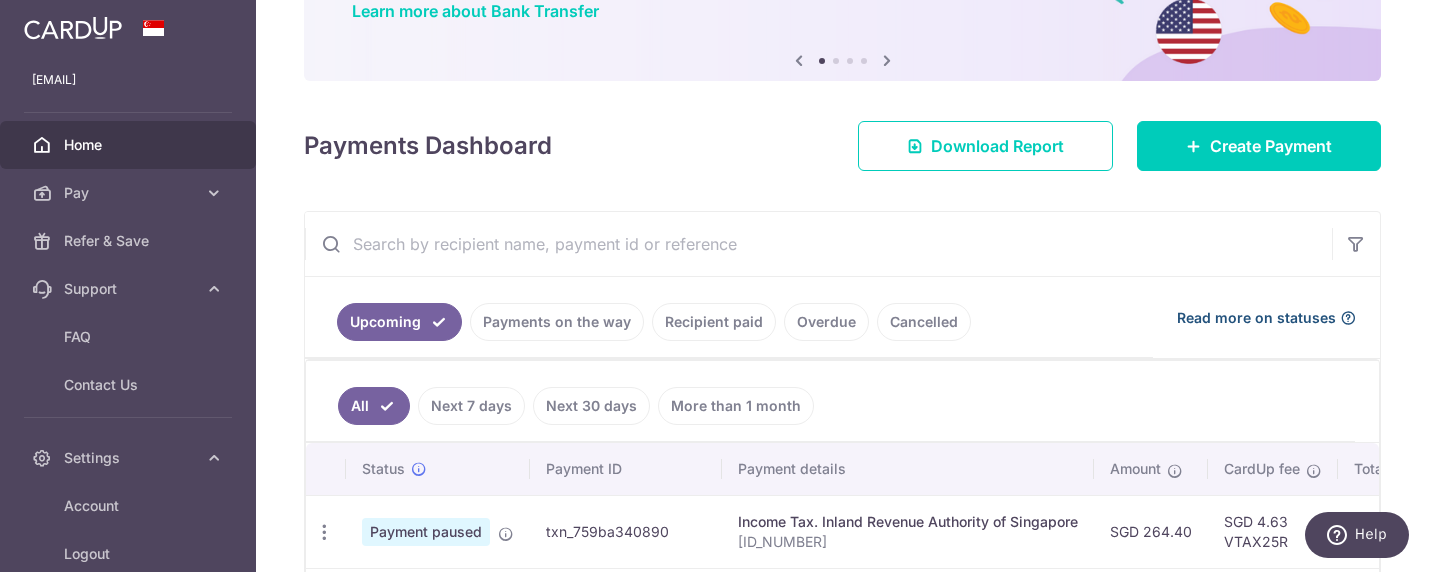 click on "Read more on statuses" at bounding box center [1256, 318] 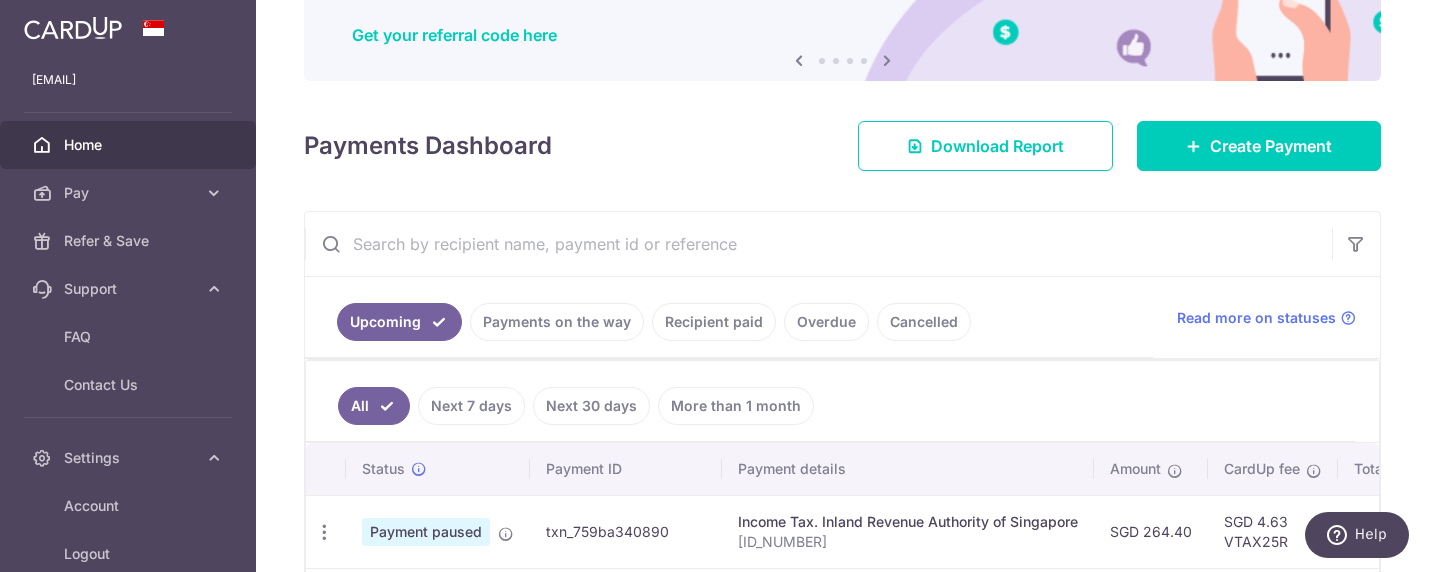 click at bounding box center [887, 60] 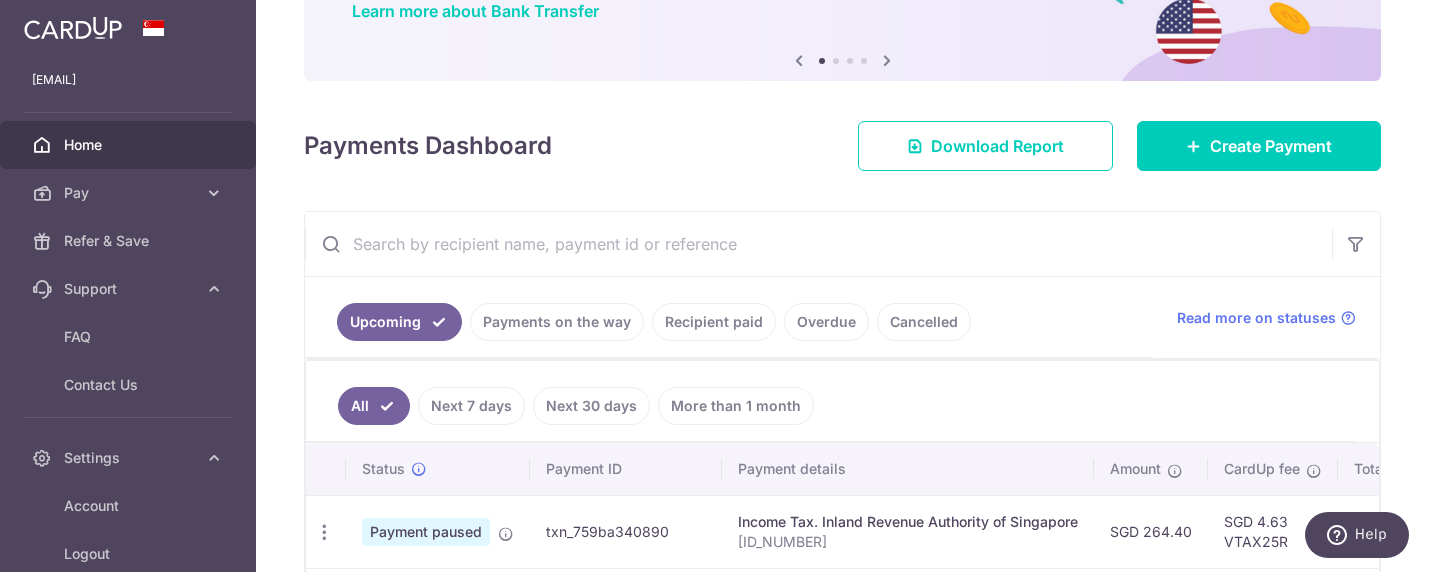 click at bounding box center (887, 60) 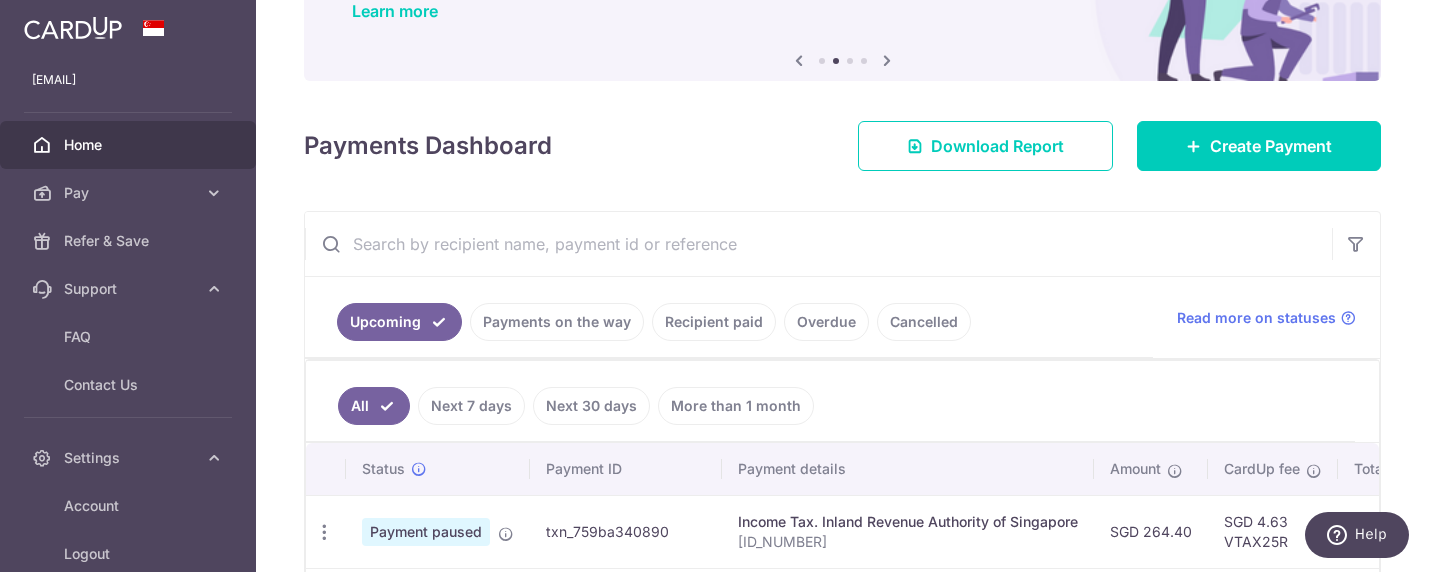 click at bounding box center [887, 60] 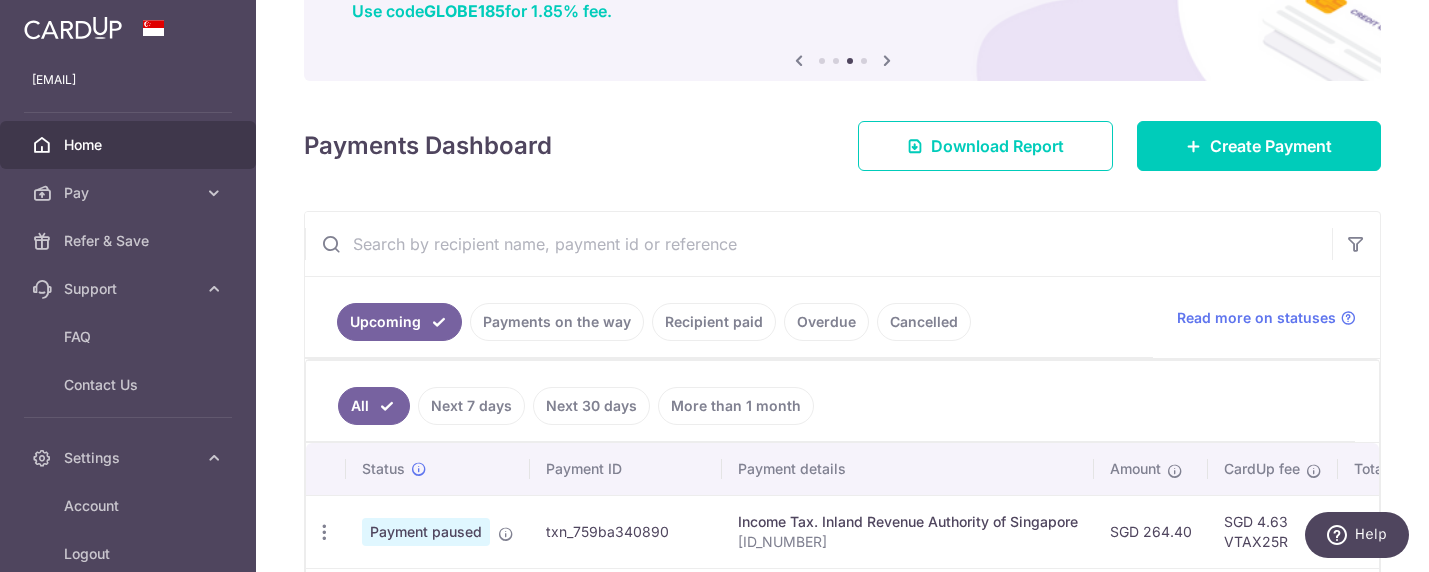 click at bounding box center (887, 60) 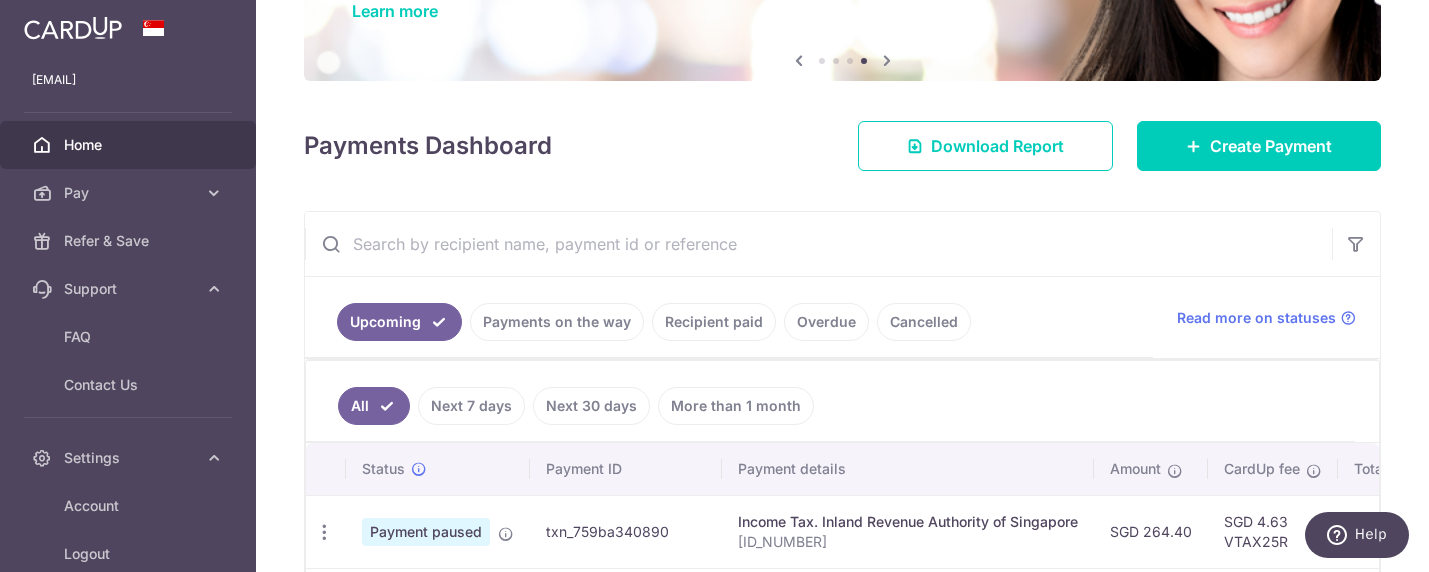 click at bounding box center [887, 60] 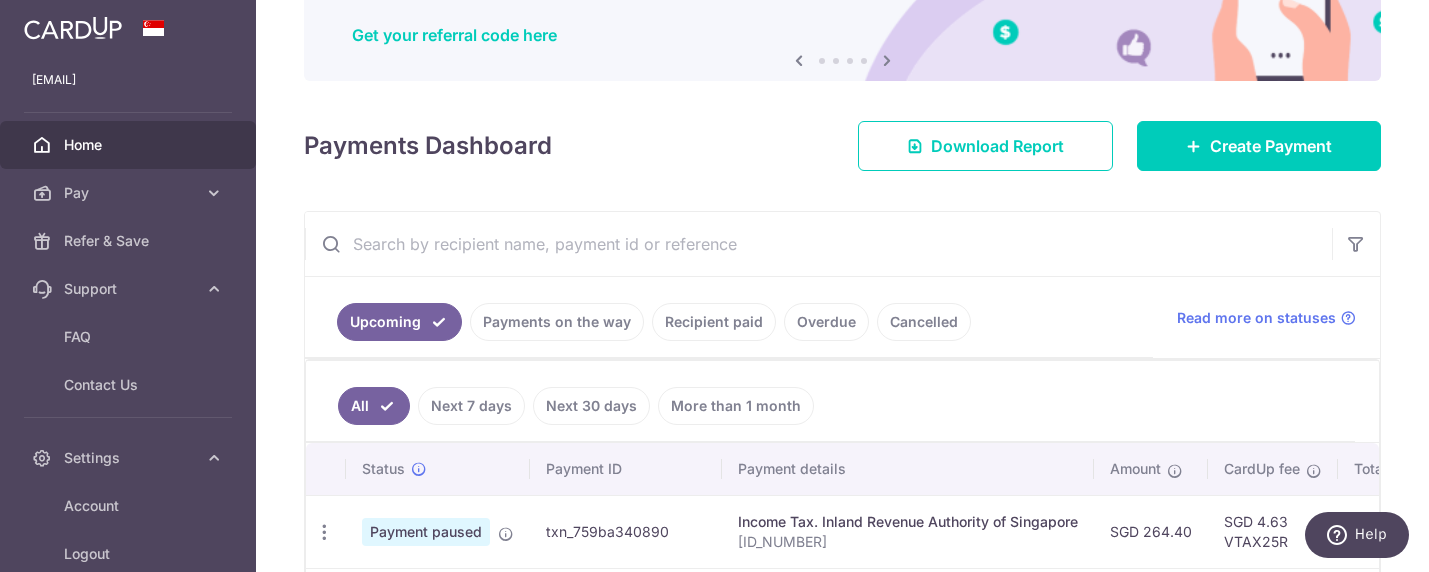 click at bounding box center [887, 60] 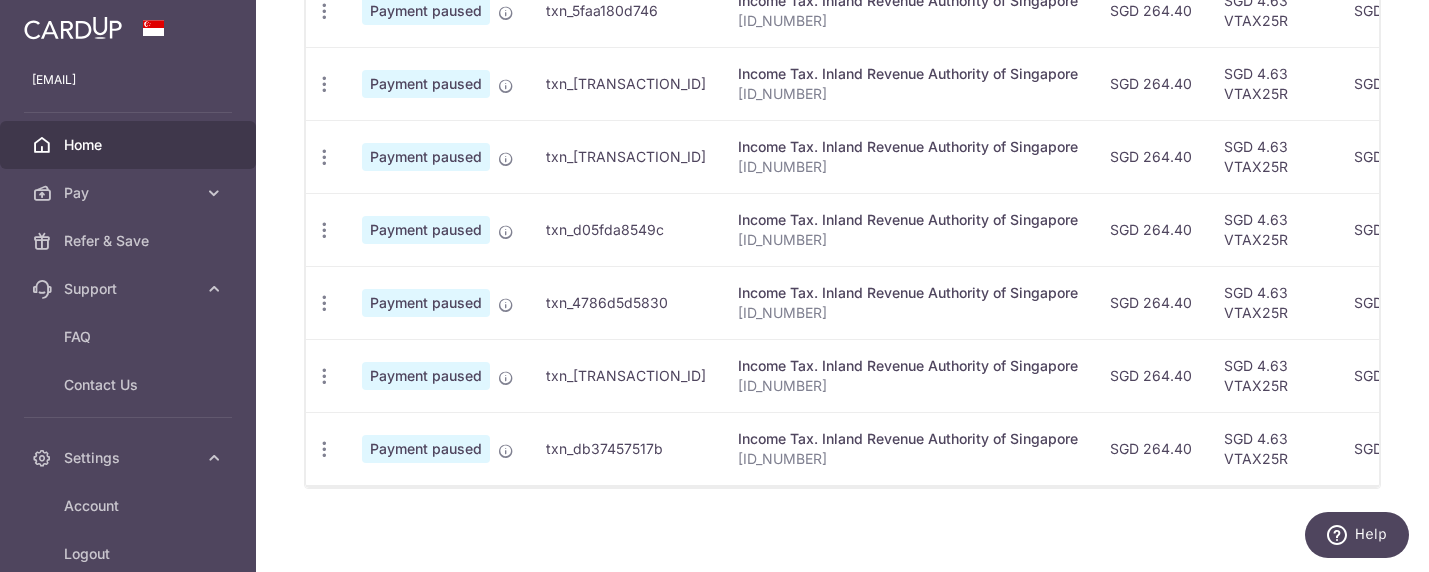 scroll, scrollTop: 791, scrollLeft: 0, axis: vertical 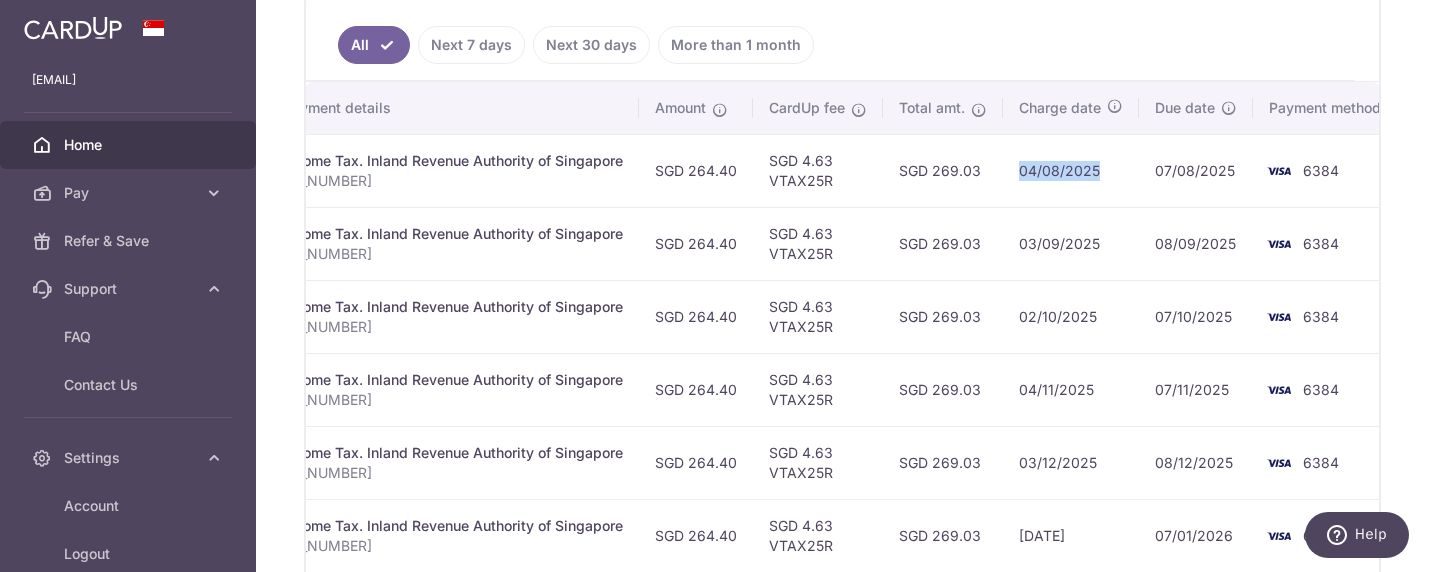 drag, startPoint x: 1067, startPoint y: 170, endPoint x: 987, endPoint y: 171, distance: 80.00625 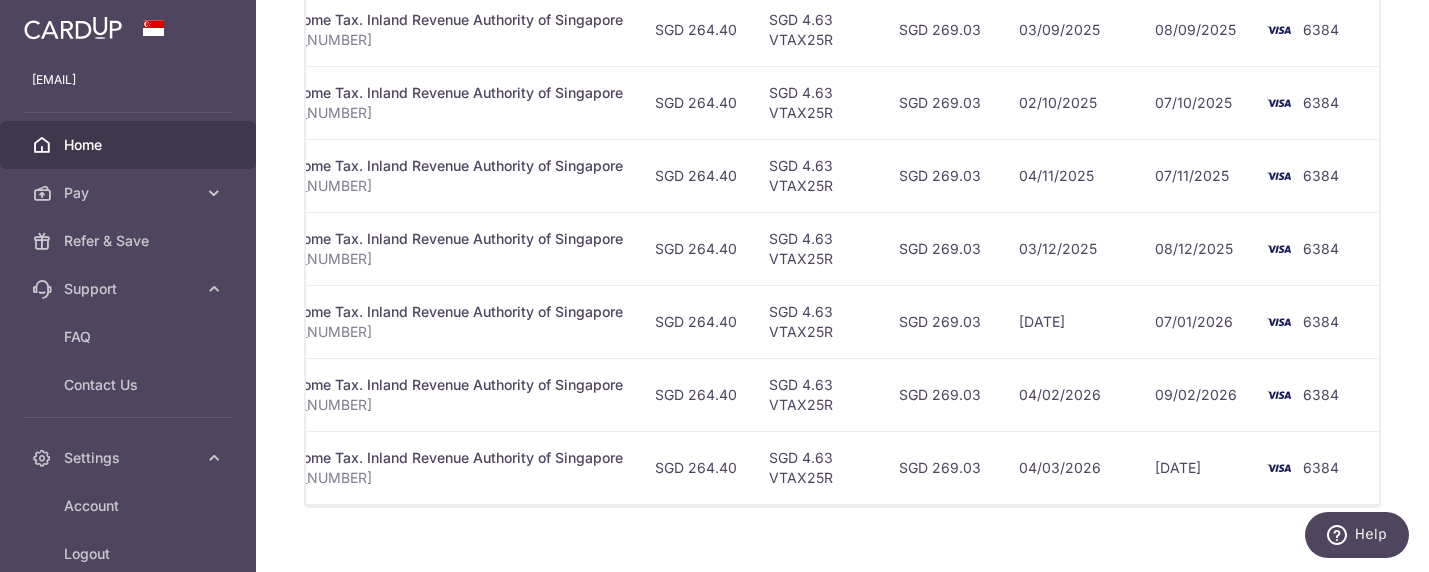 scroll, scrollTop: 791, scrollLeft: 0, axis: vertical 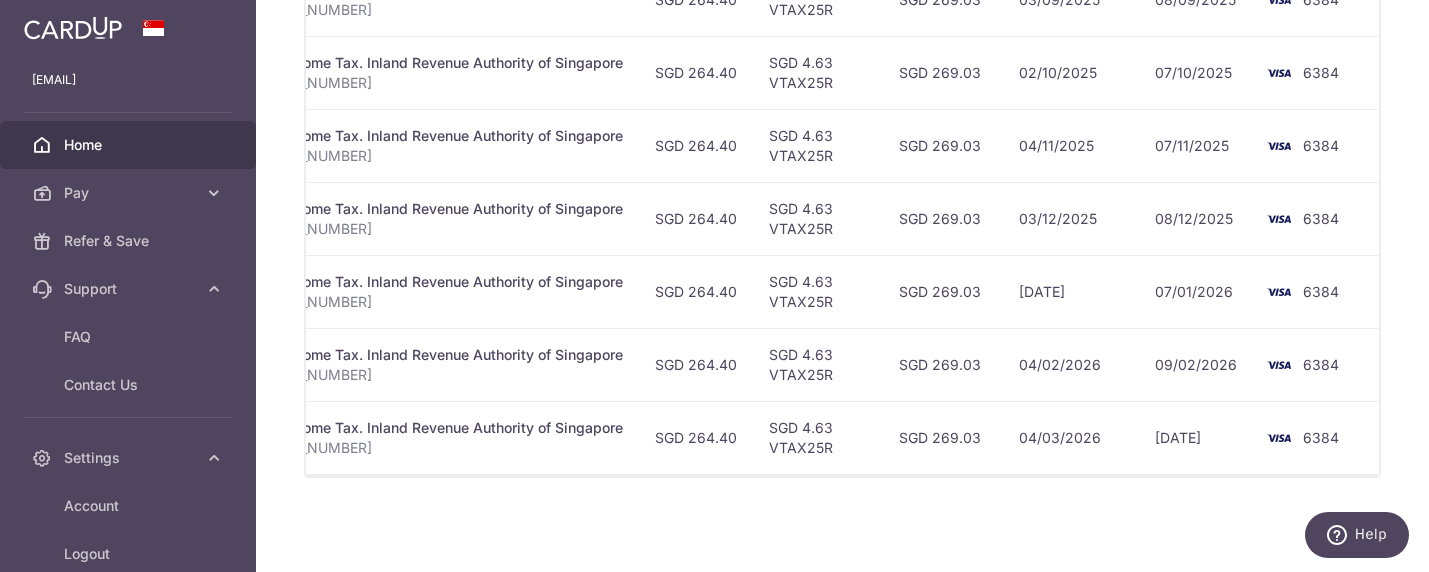 drag, startPoint x: 1084, startPoint y: 462, endPoint x: 648, endPoint y: 453, distance: 436.09286 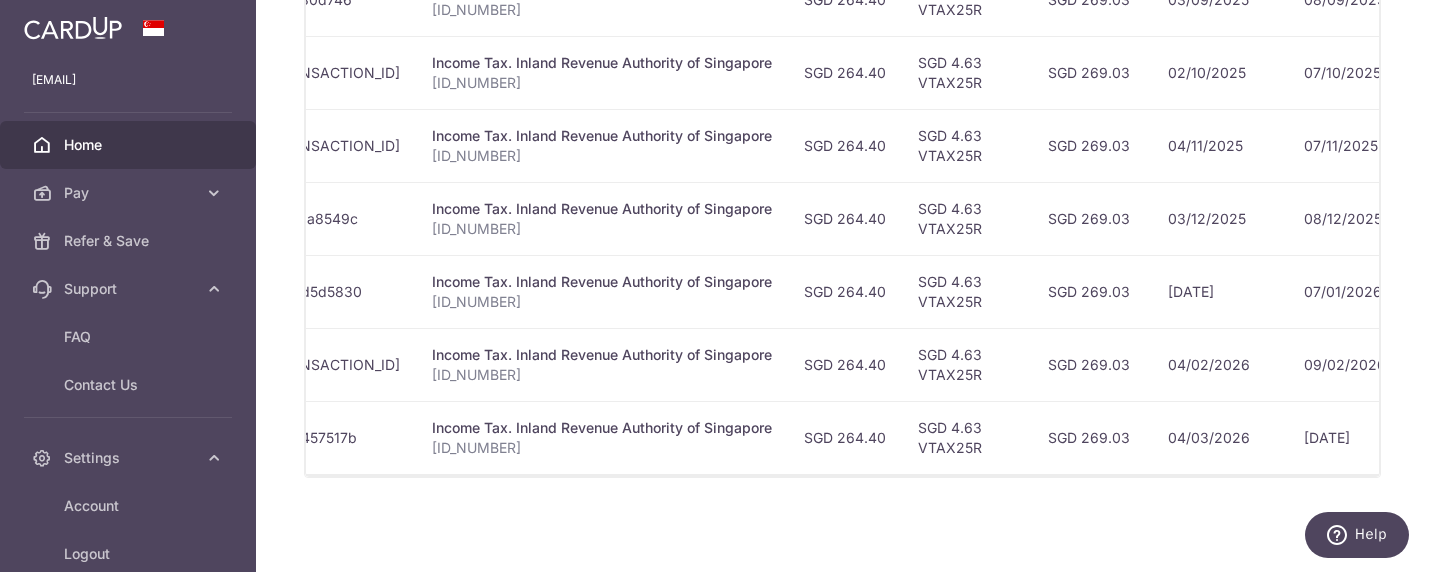 scroll, scrollTop: 0, scrollLeft: 0, axis: both 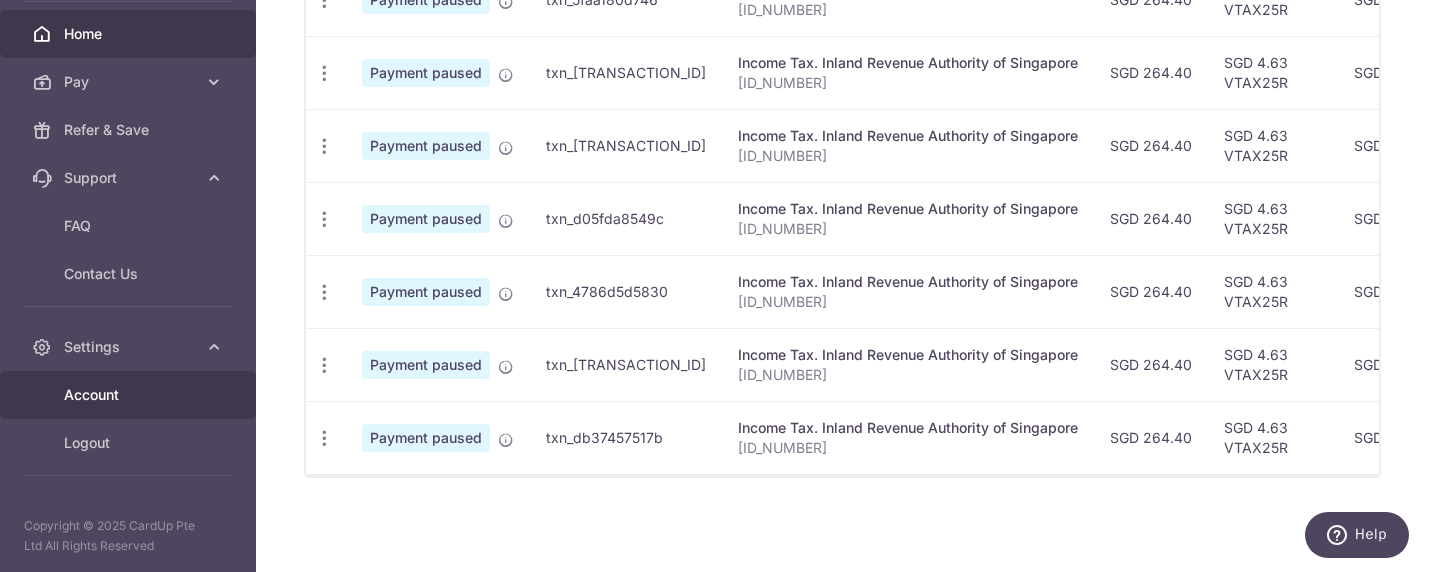 click on "Account" at bounding box center (130, 395) 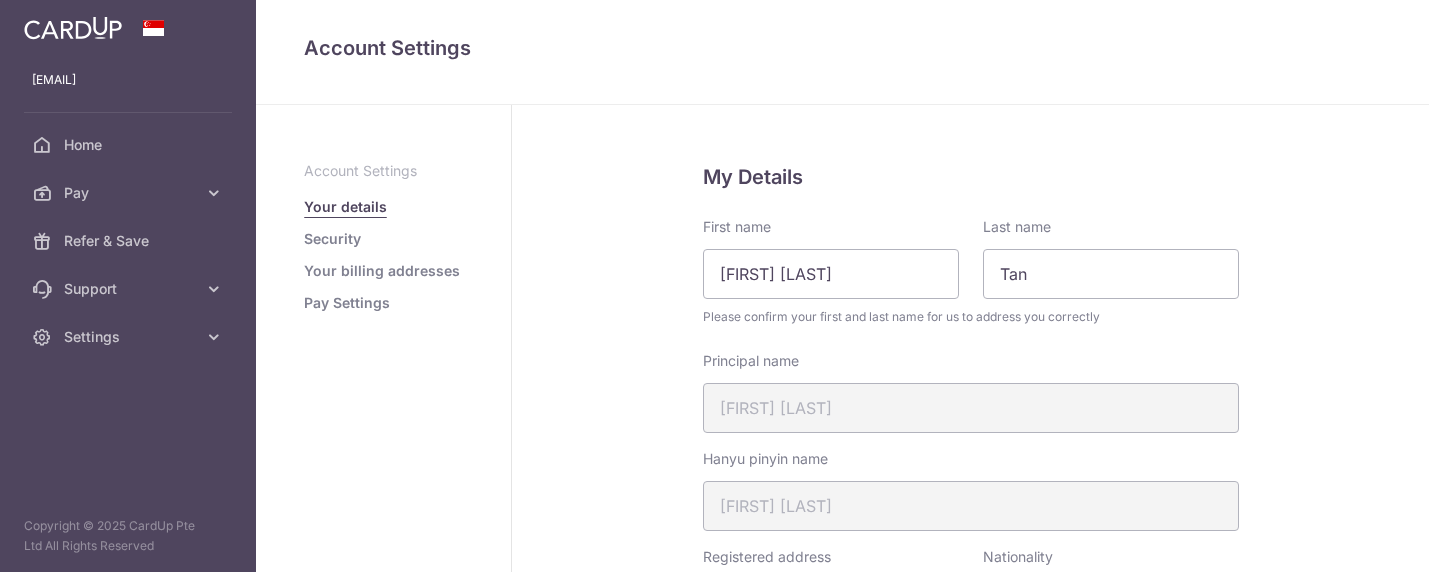 scroll, scrollTop: 0, scrollLeft: 0, axis: both 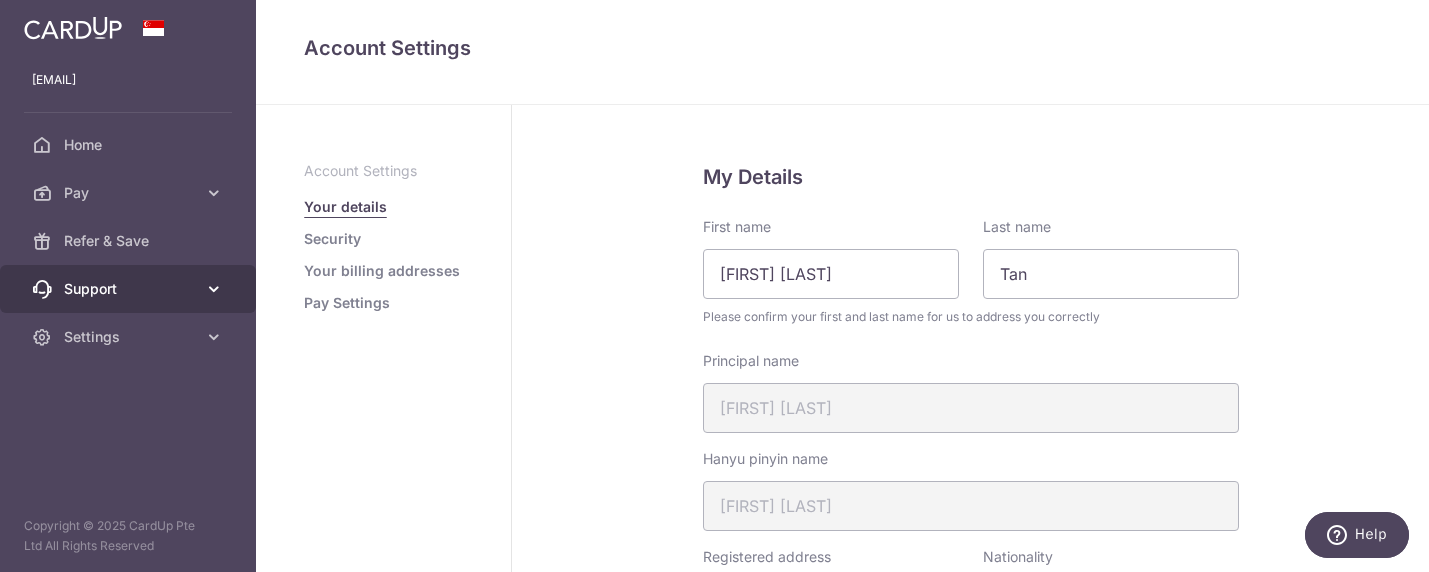 click on "Support" at bounding box center (128, 289) 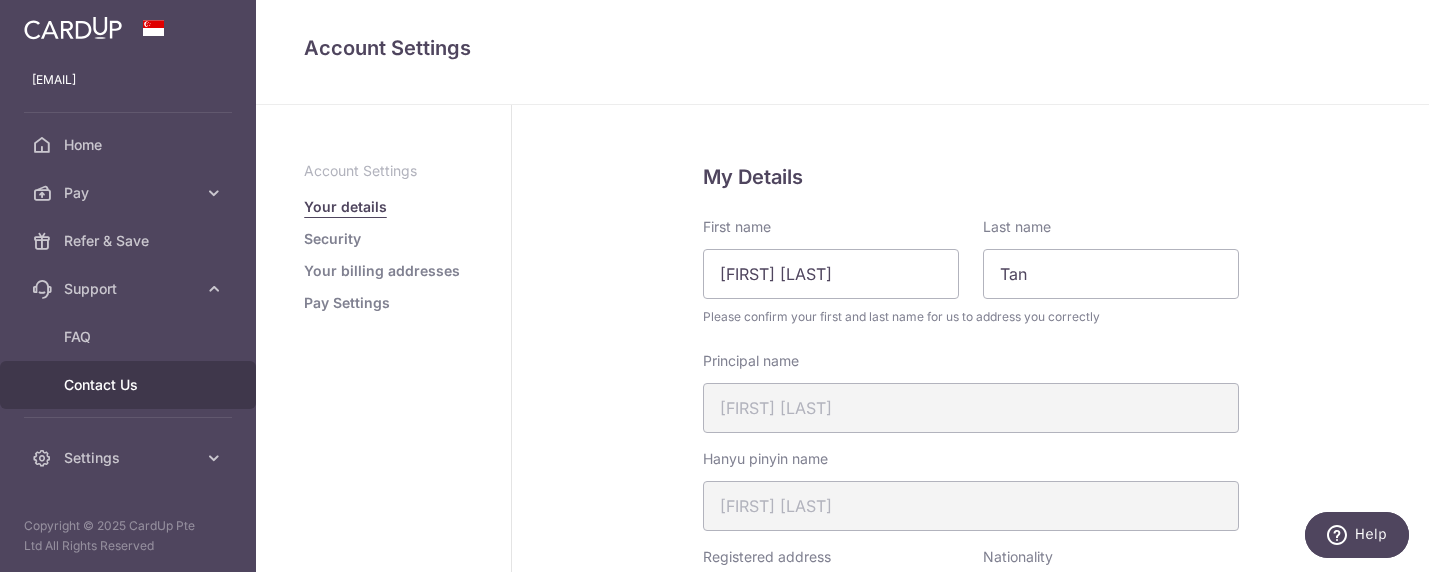 click on "Contact Us" at bounding box center [130, 385] 